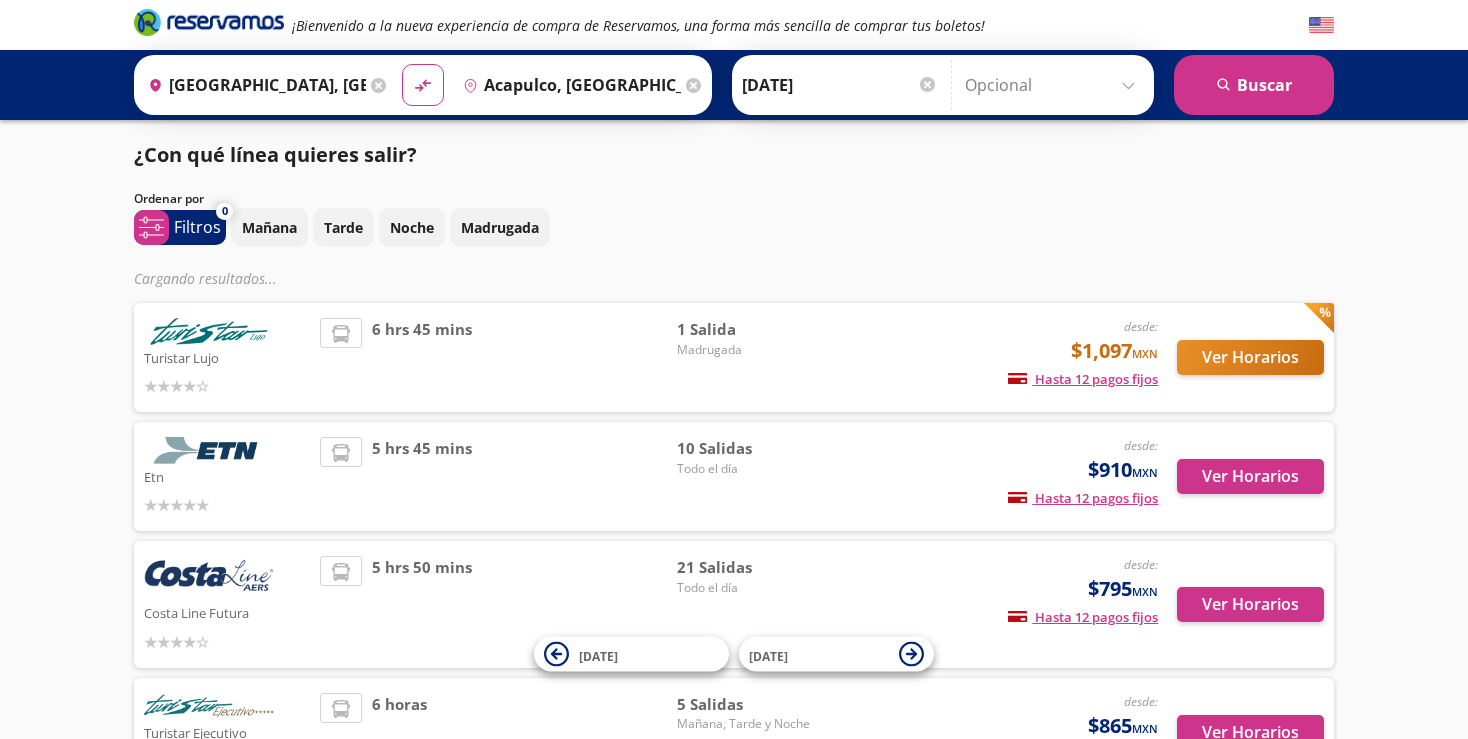 scroll, scrollTop: 0, scrollLeft: 0, axis: both 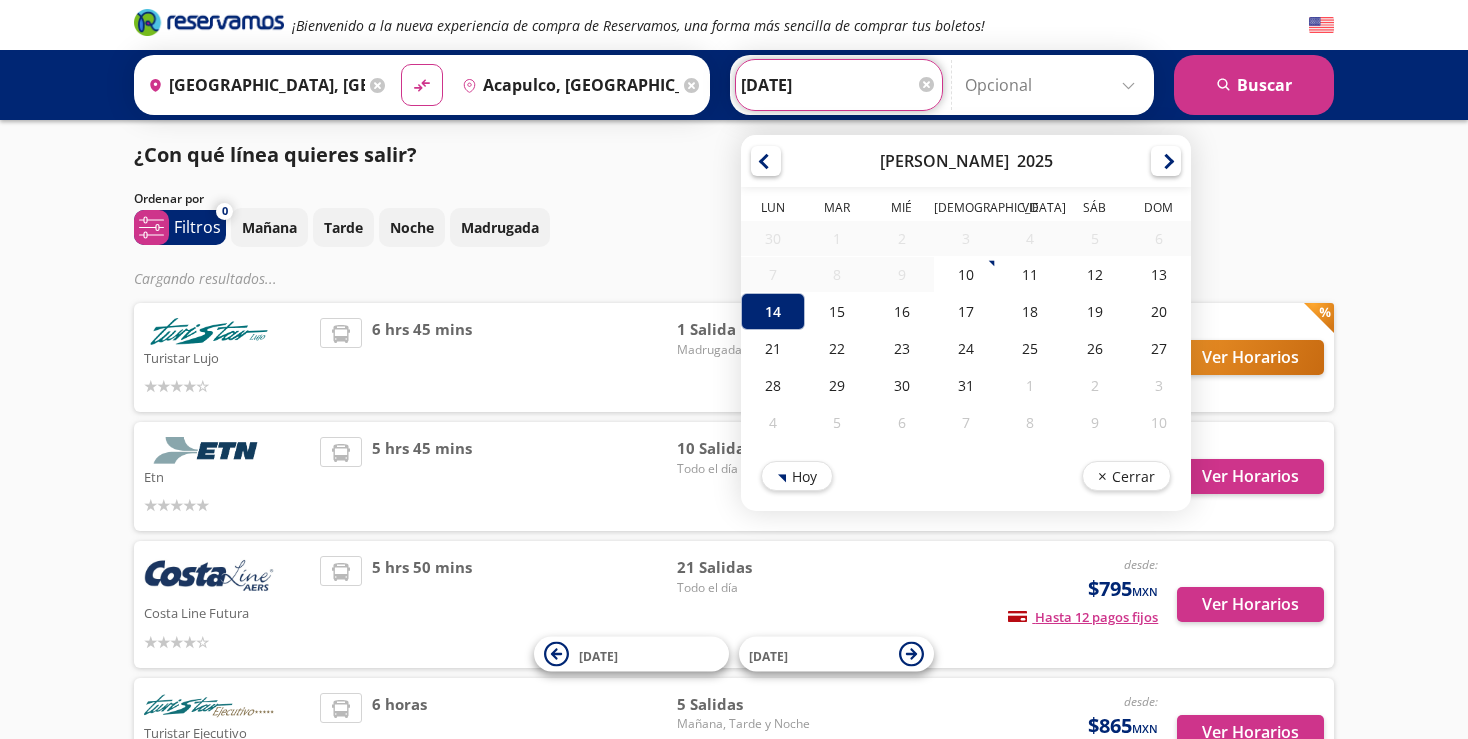 click on "[DATE]" at bounding box center [839, 85] 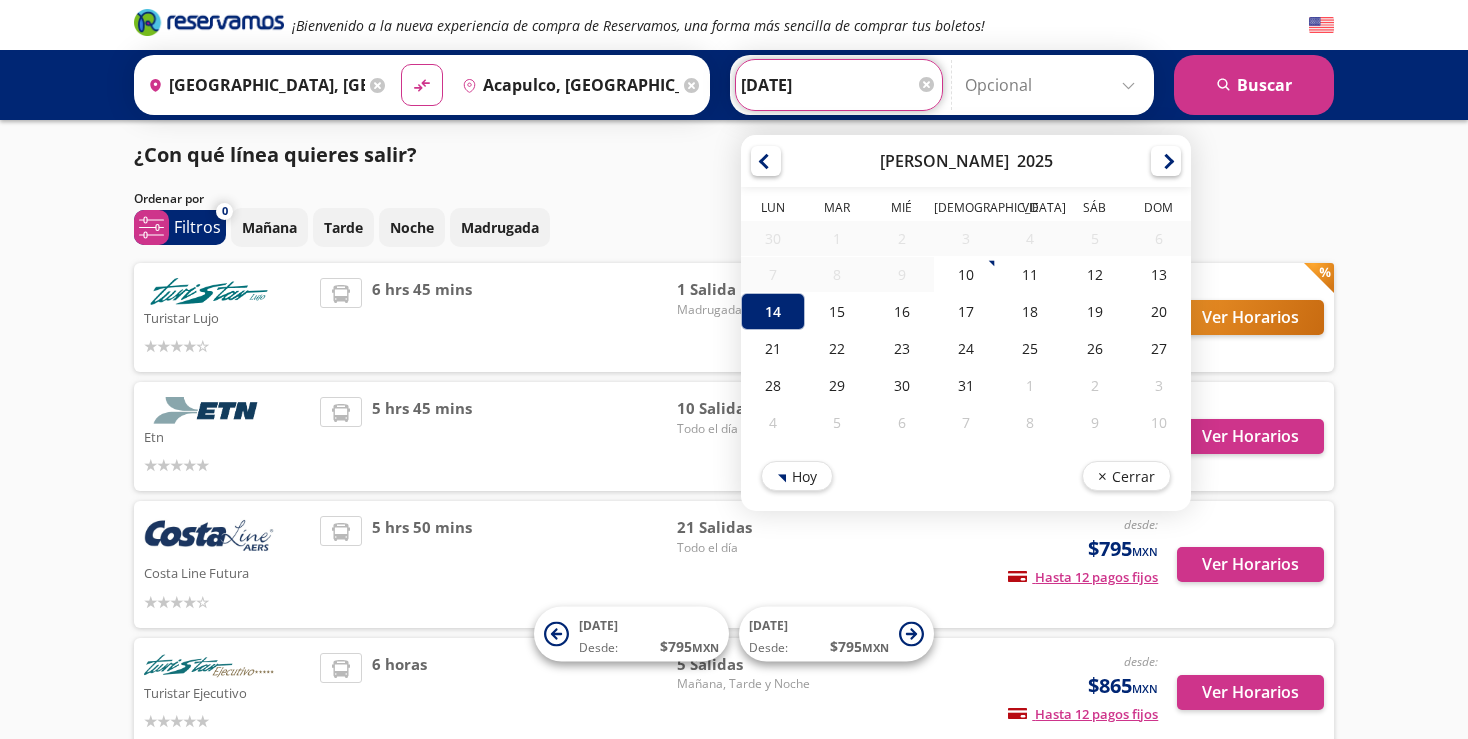 click on "¿Con qué línea quieres salir?" at bounding box center [734, 155] 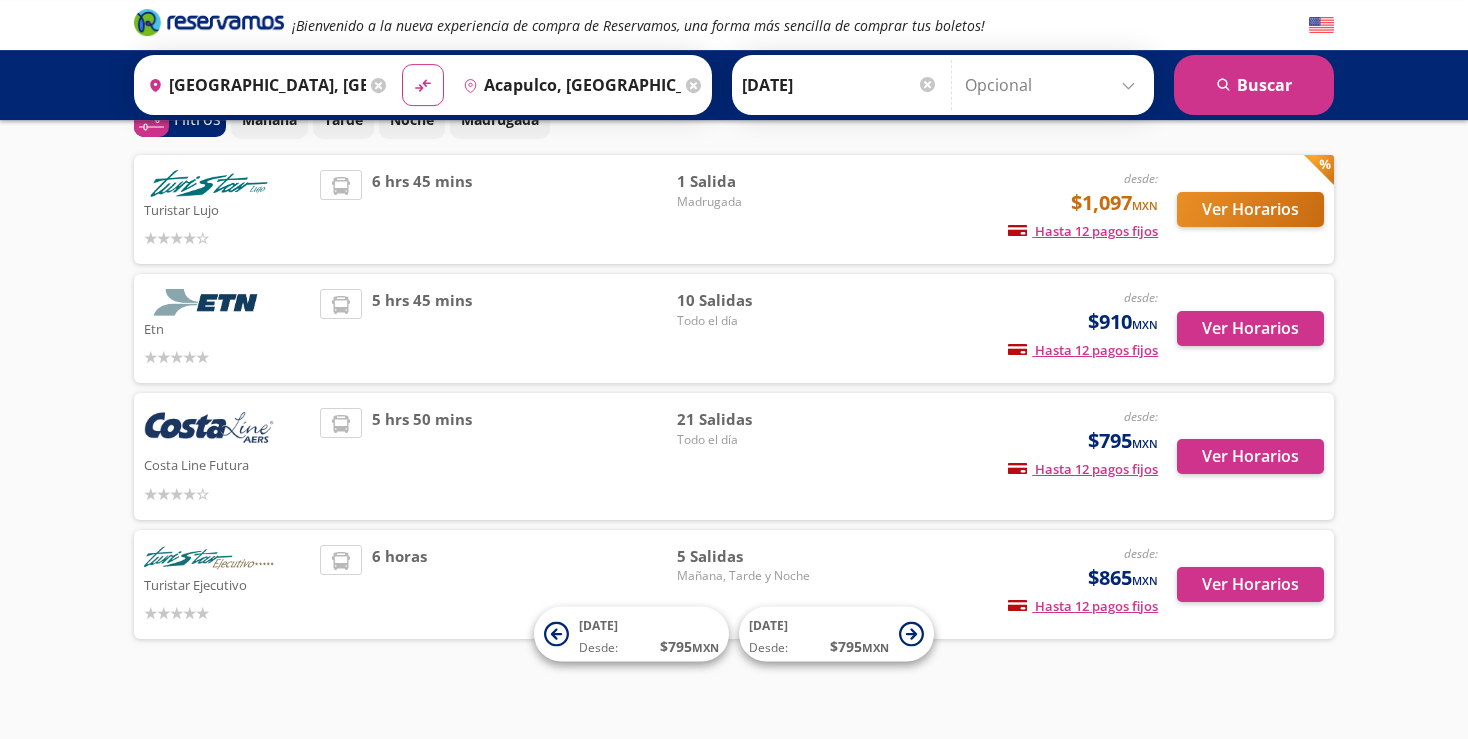 scroll, scrollTop: 121, scrollLeft: 0, axis: vertical 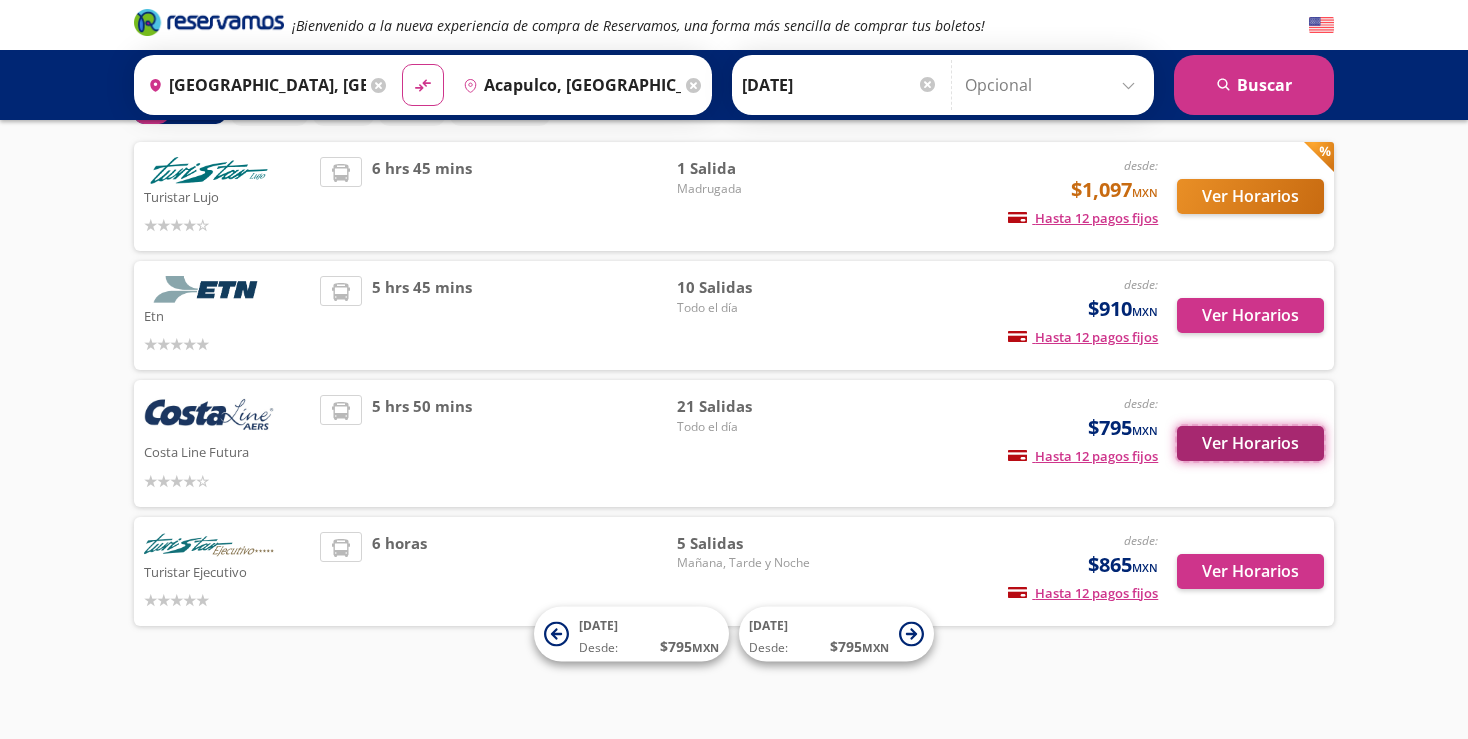 click on "Ver Horarios" at bounding box center [1250, 443] 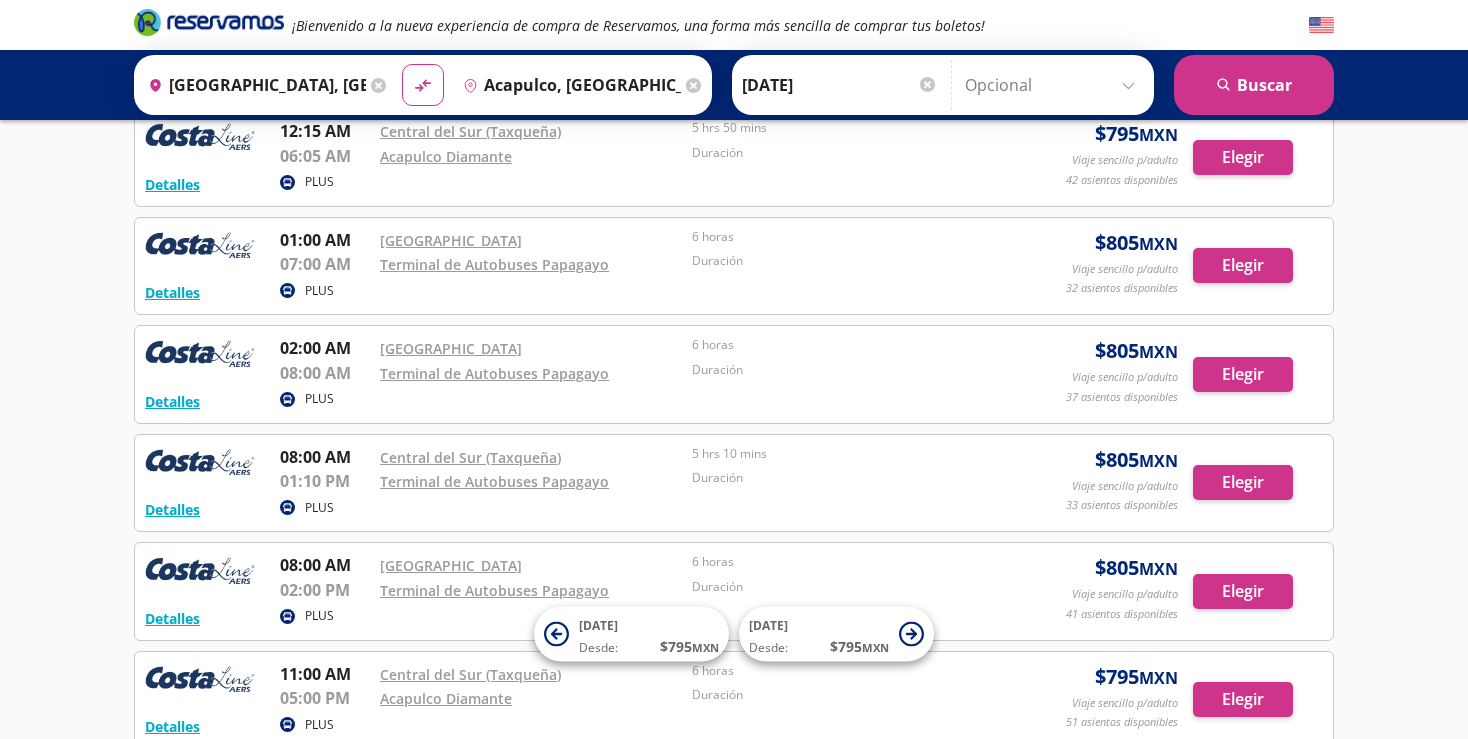 scroll, scrollTop: 0, scrollLeft: 0, axis: both 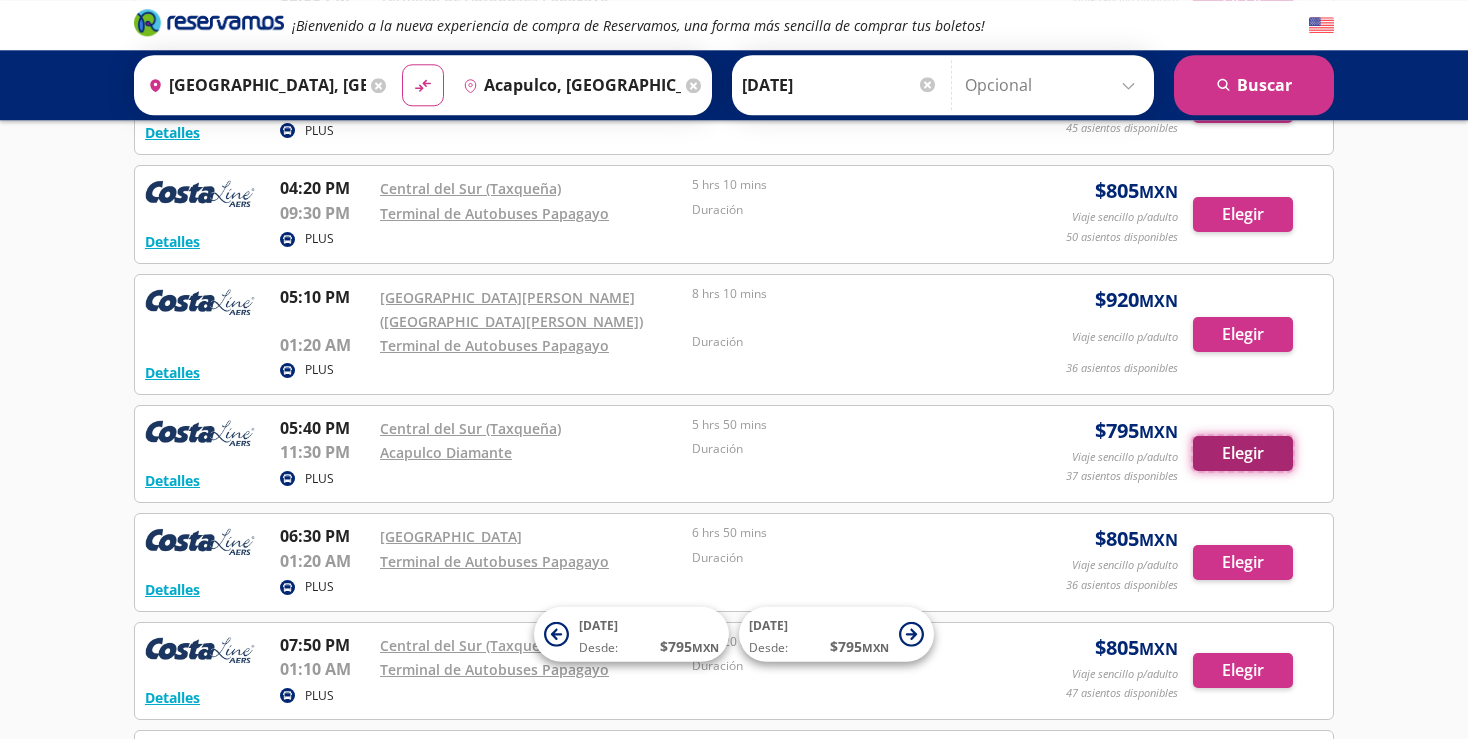 click on "Elegir" at bounding box center (1243, 453) 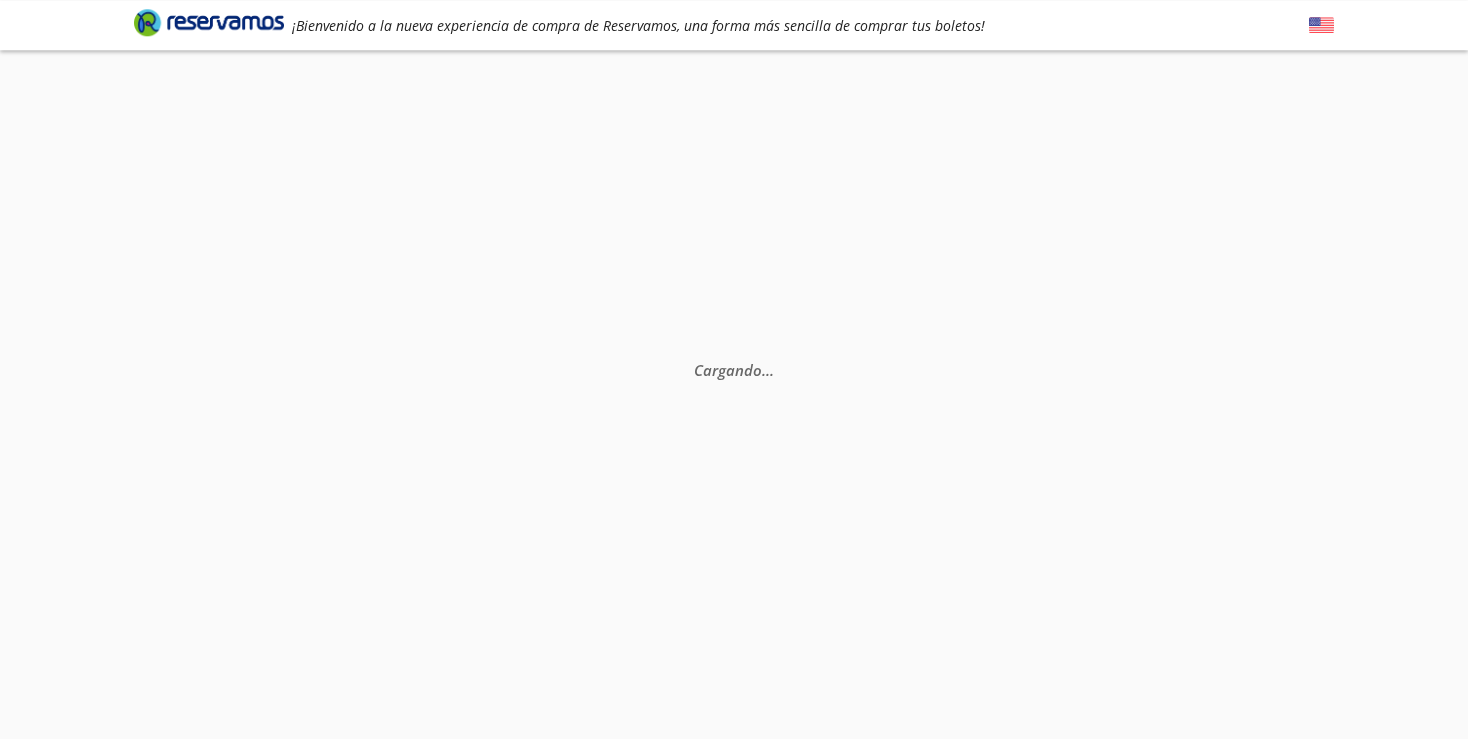 scroll, scrollTop: 0, scrollLeft: 0, axis: both 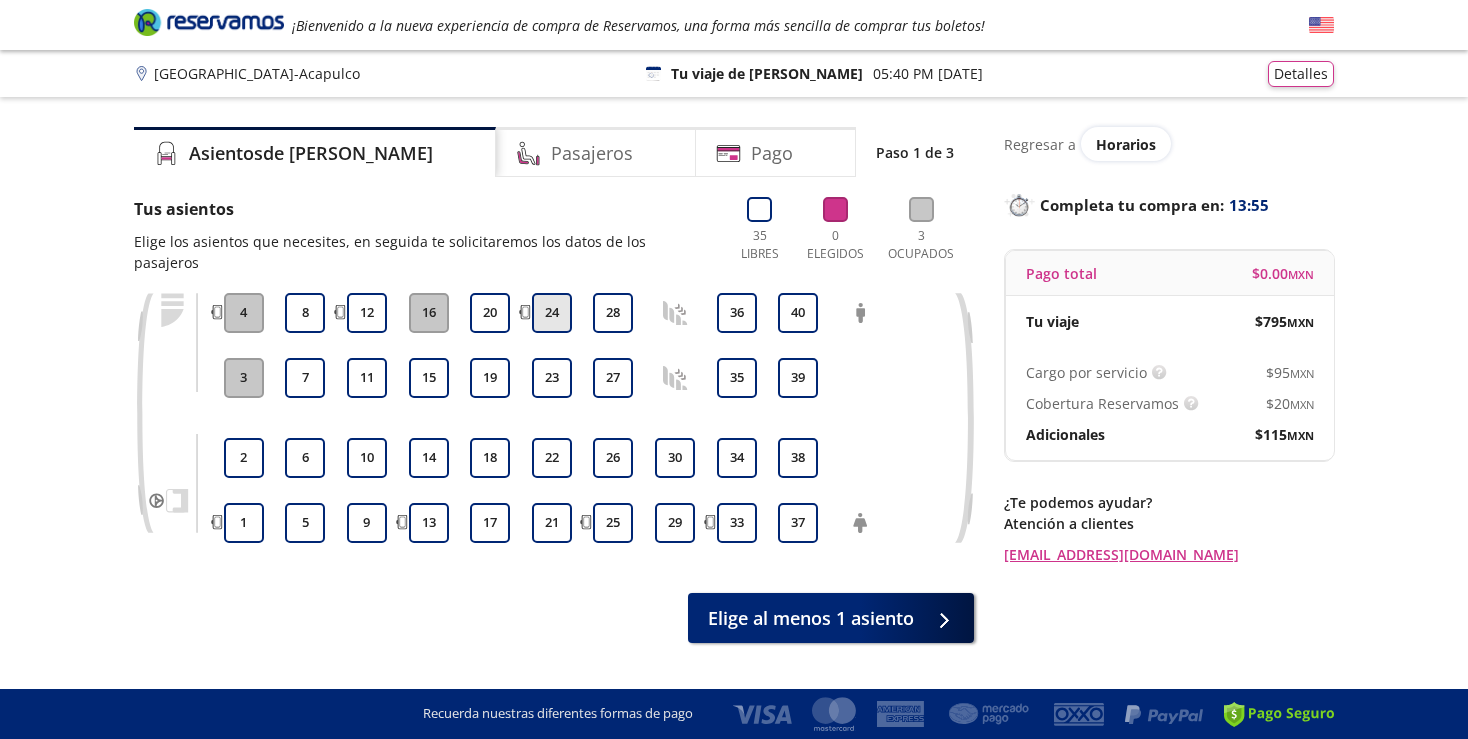 click on "24" at bounding box center [552, 313] 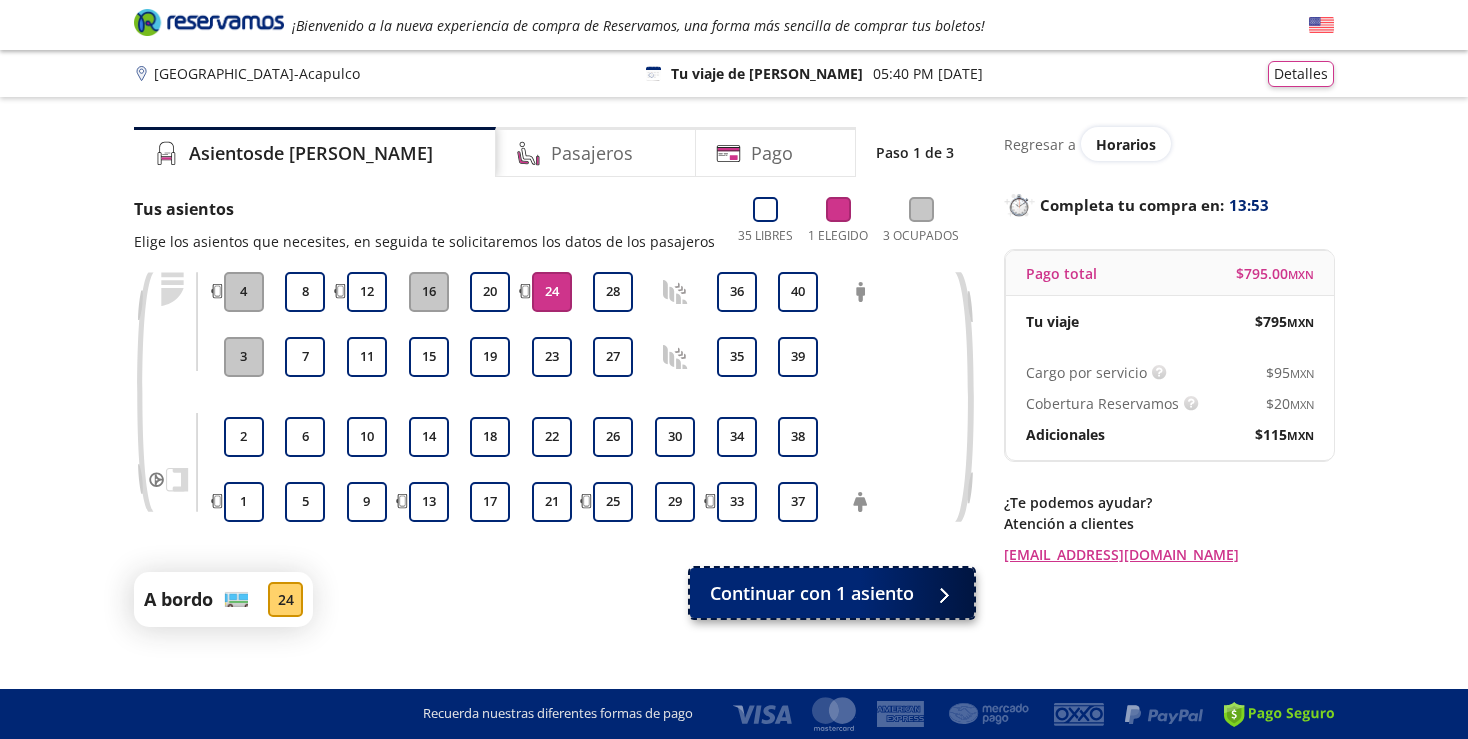 click on "Continuar con 1 asiento" at bounding box center (812, 593) 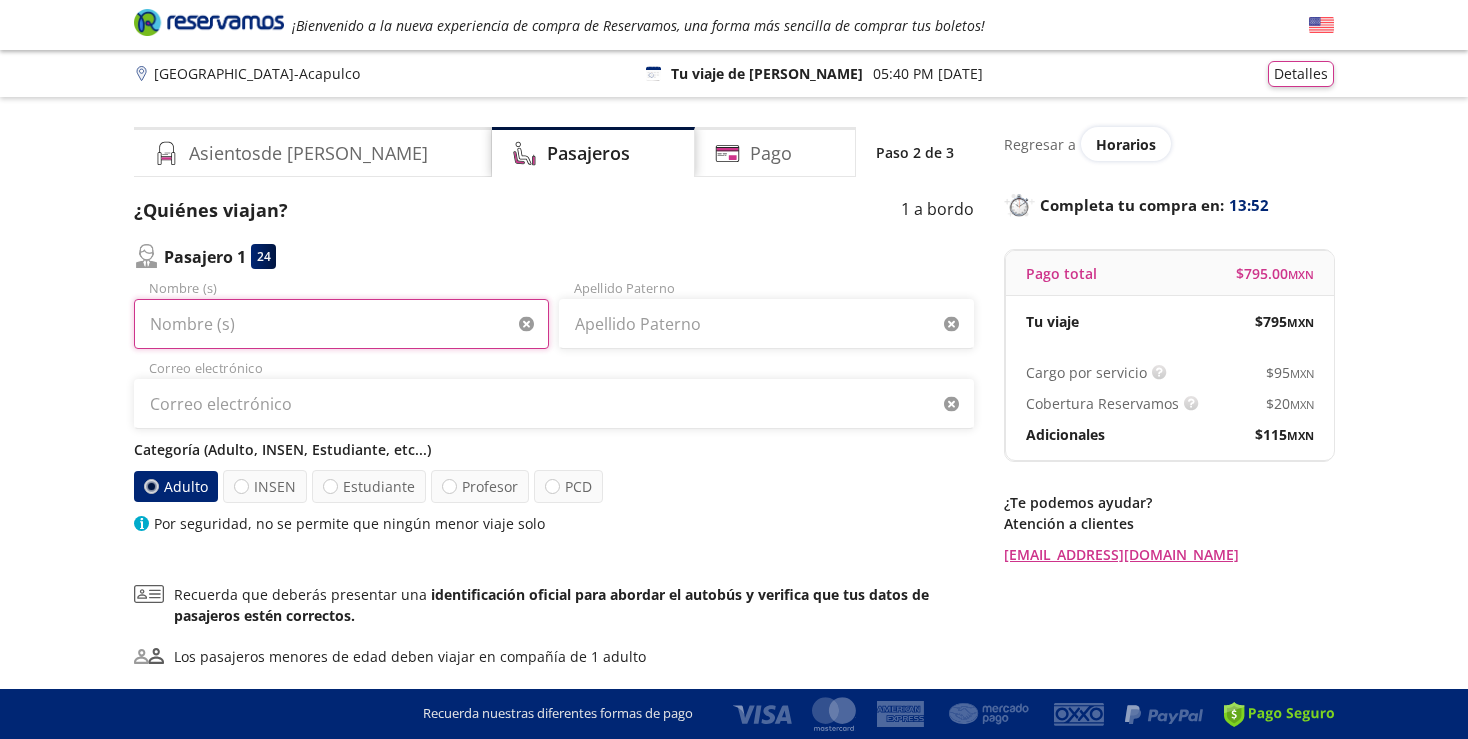 click on "Nombre (s)" at bounding box center (341, 324) 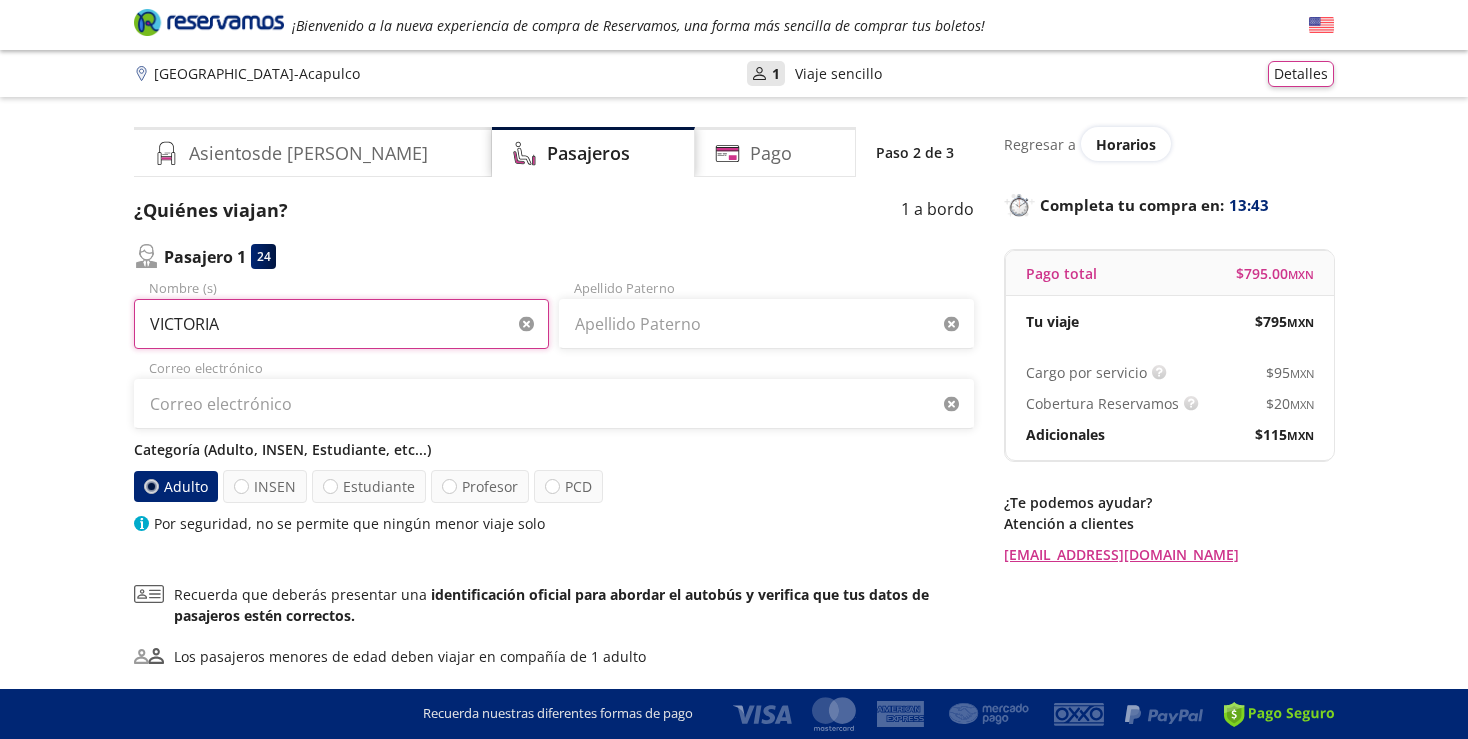 type on "VICTORIA" 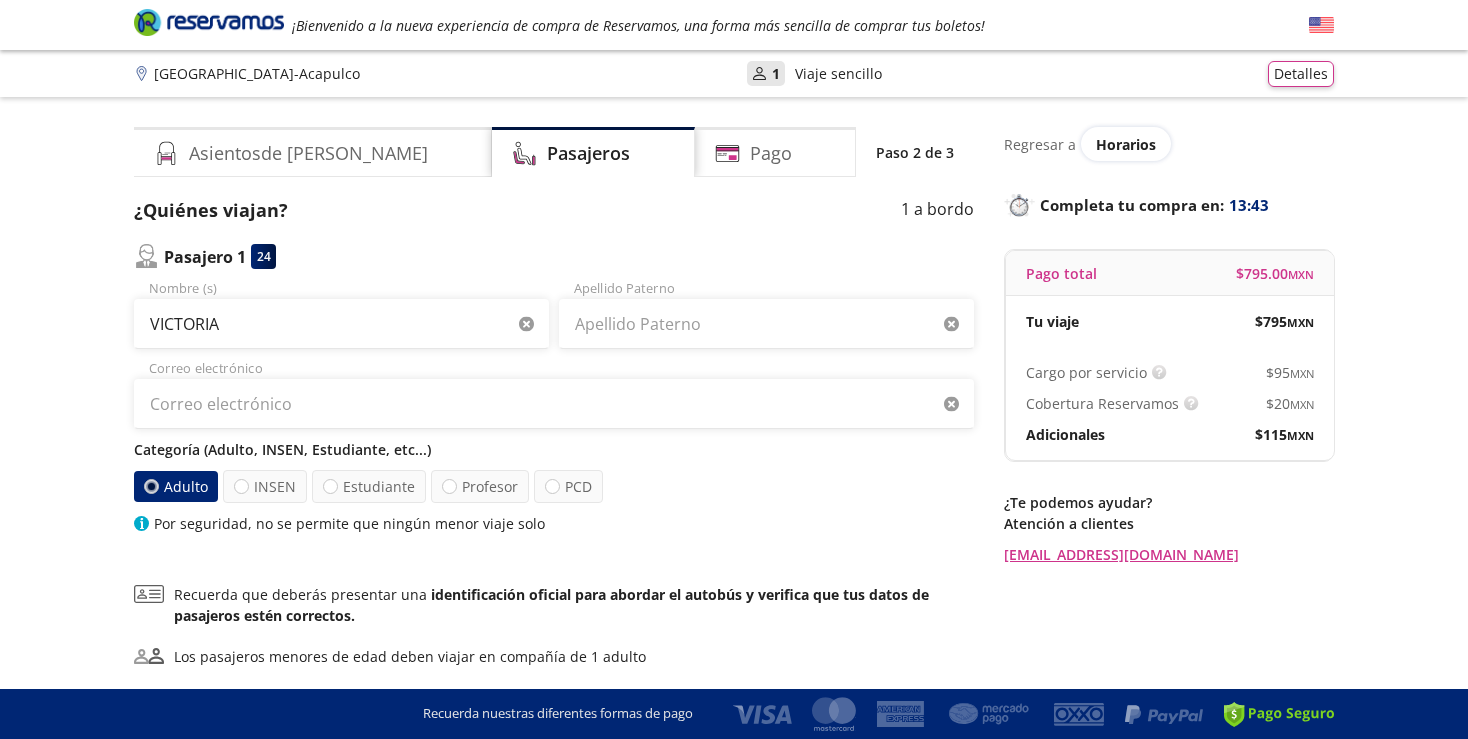 type 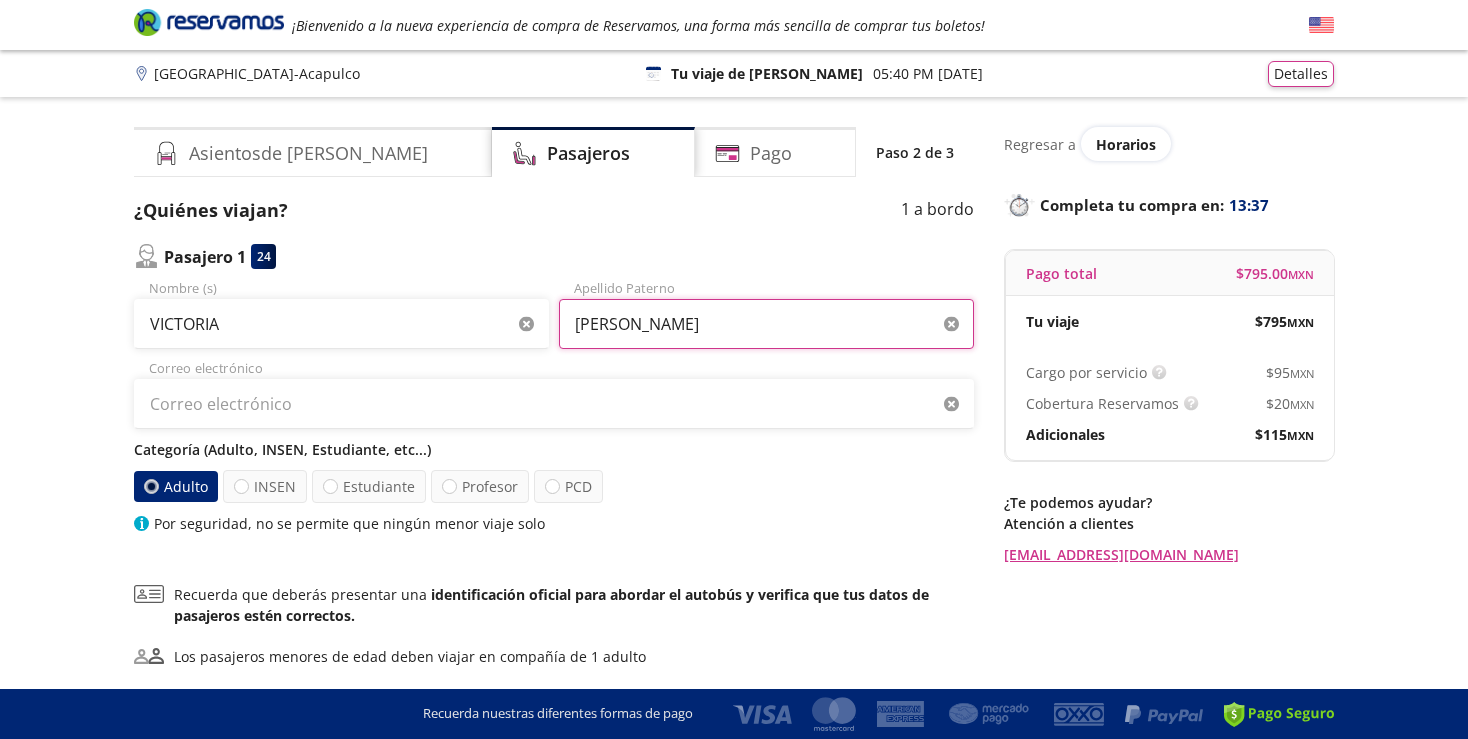type on "[PERSON_NAME]" 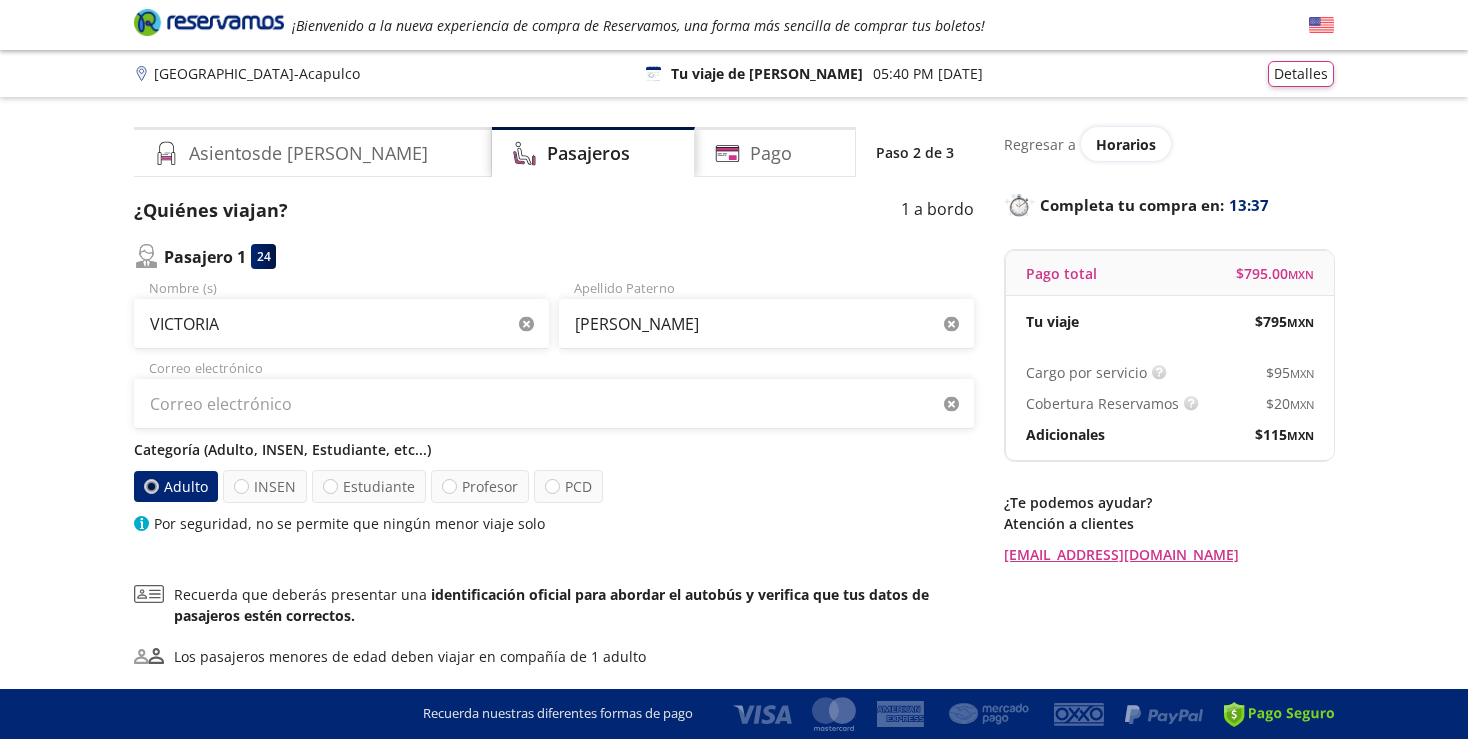 type 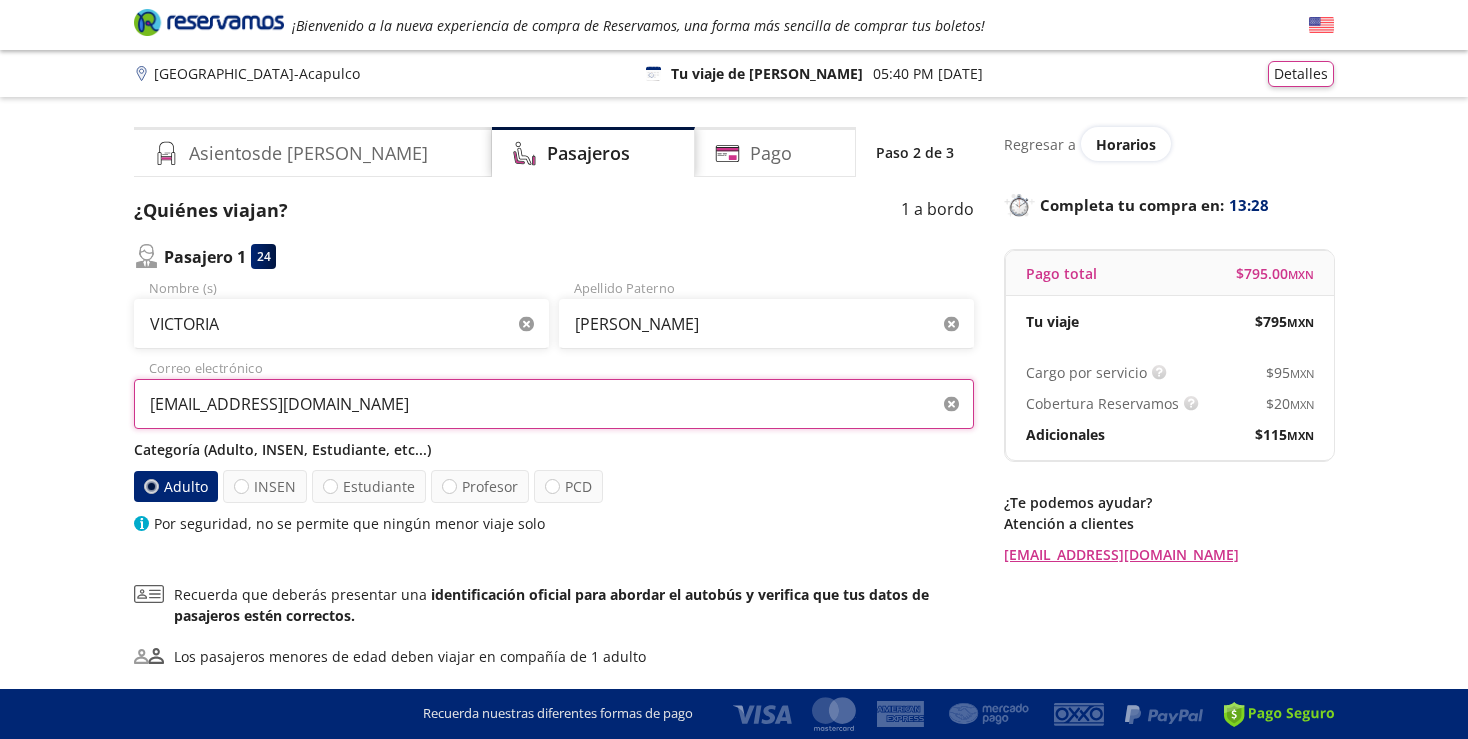scroll, scrollTop: 168, scrollLeft: 0, axis: vertical 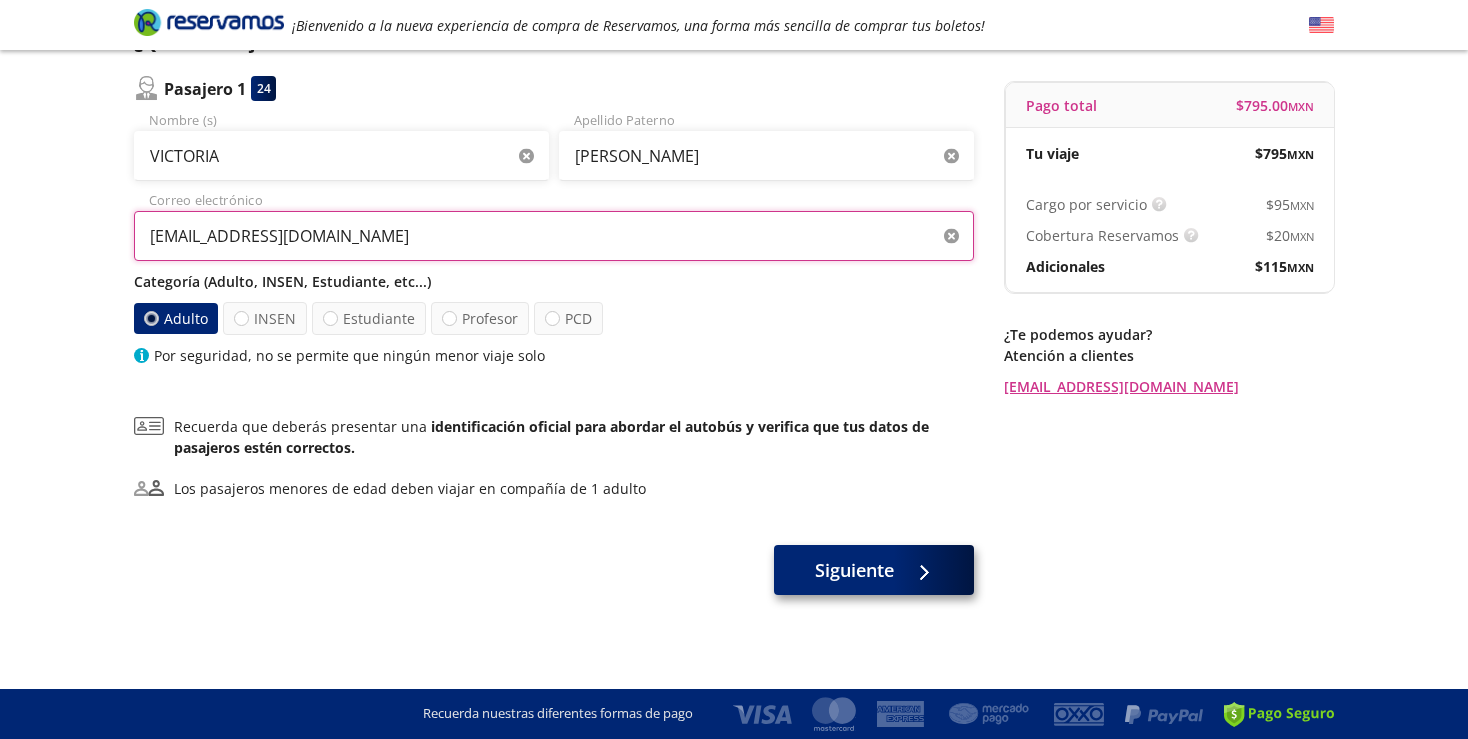 type on "[EMAIL_ADDRESS][DOMAIN_NAME]" 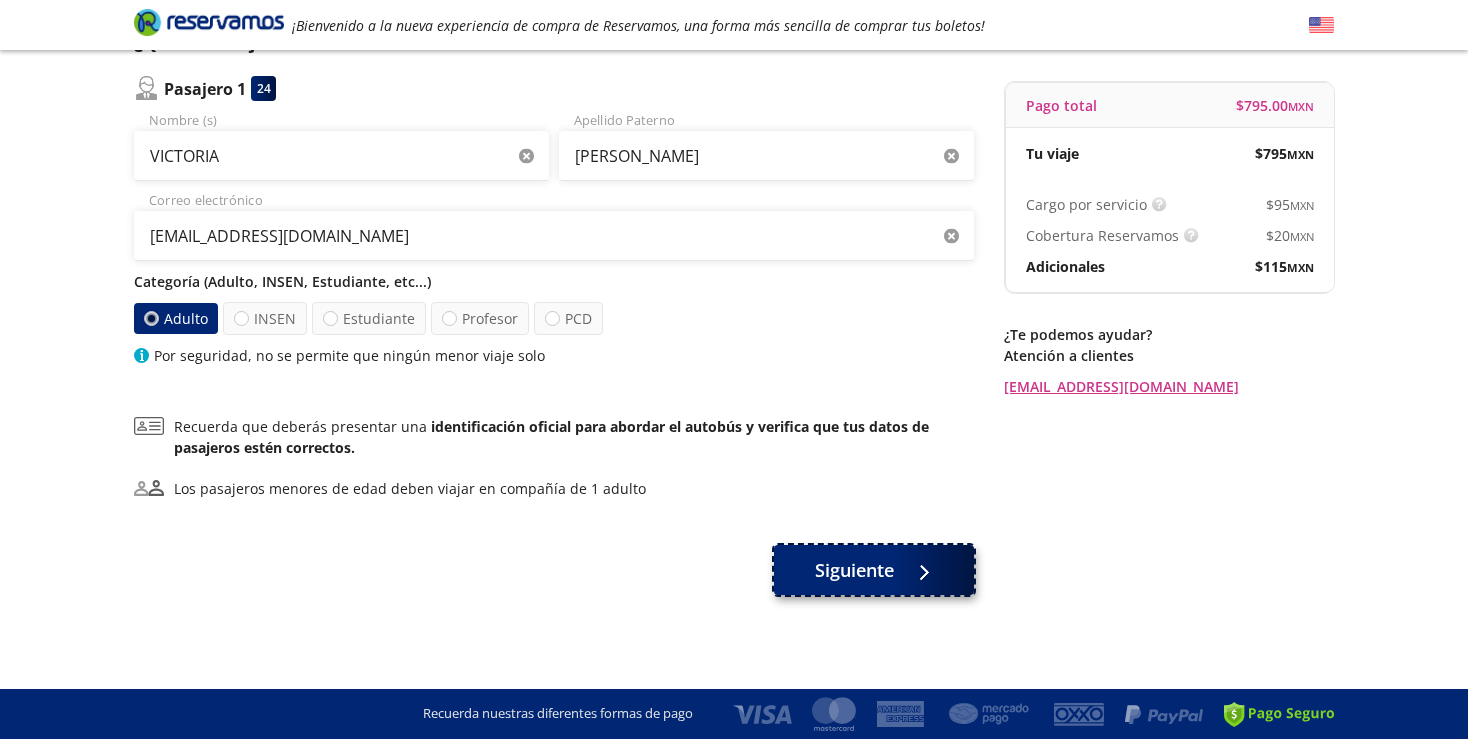 click on "Siguiente" at bounding box center [854, 570] 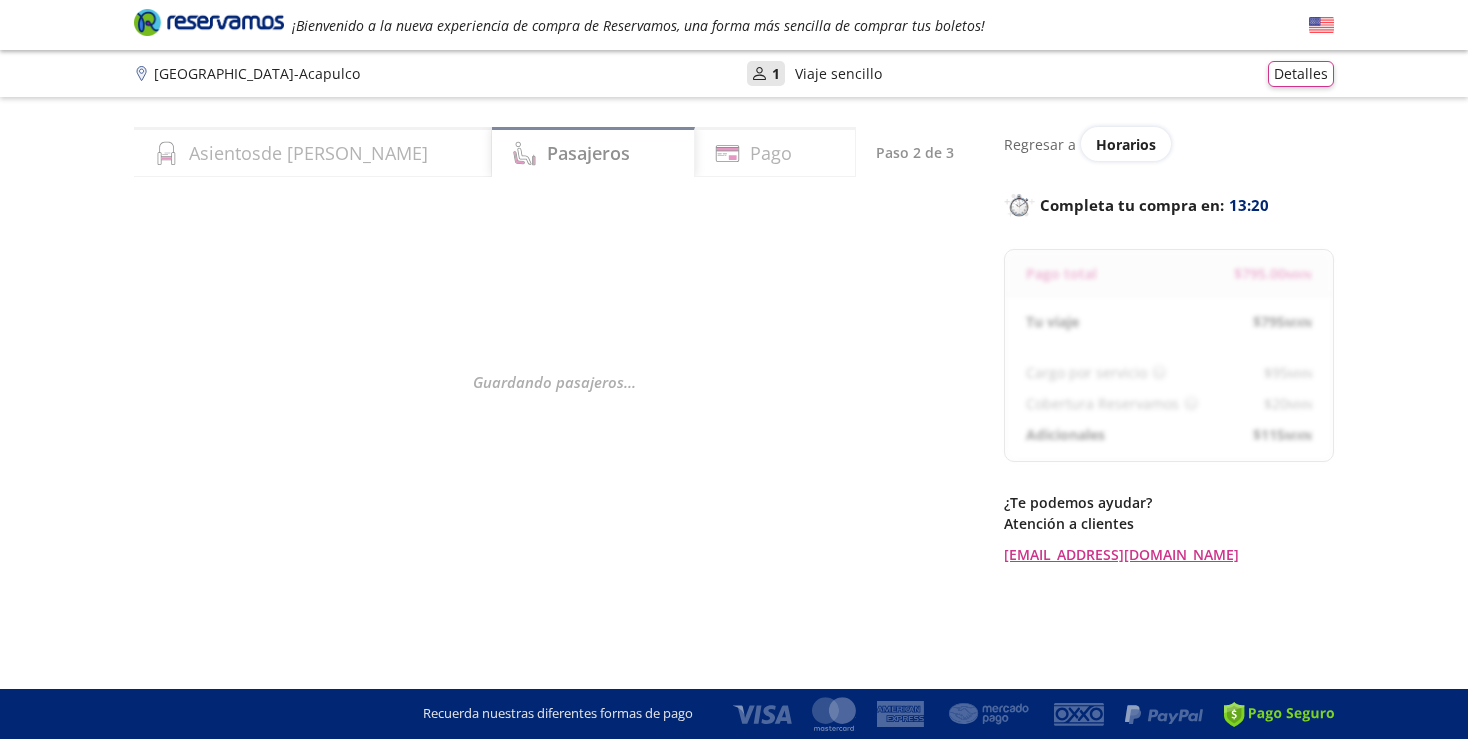 select on "MX" 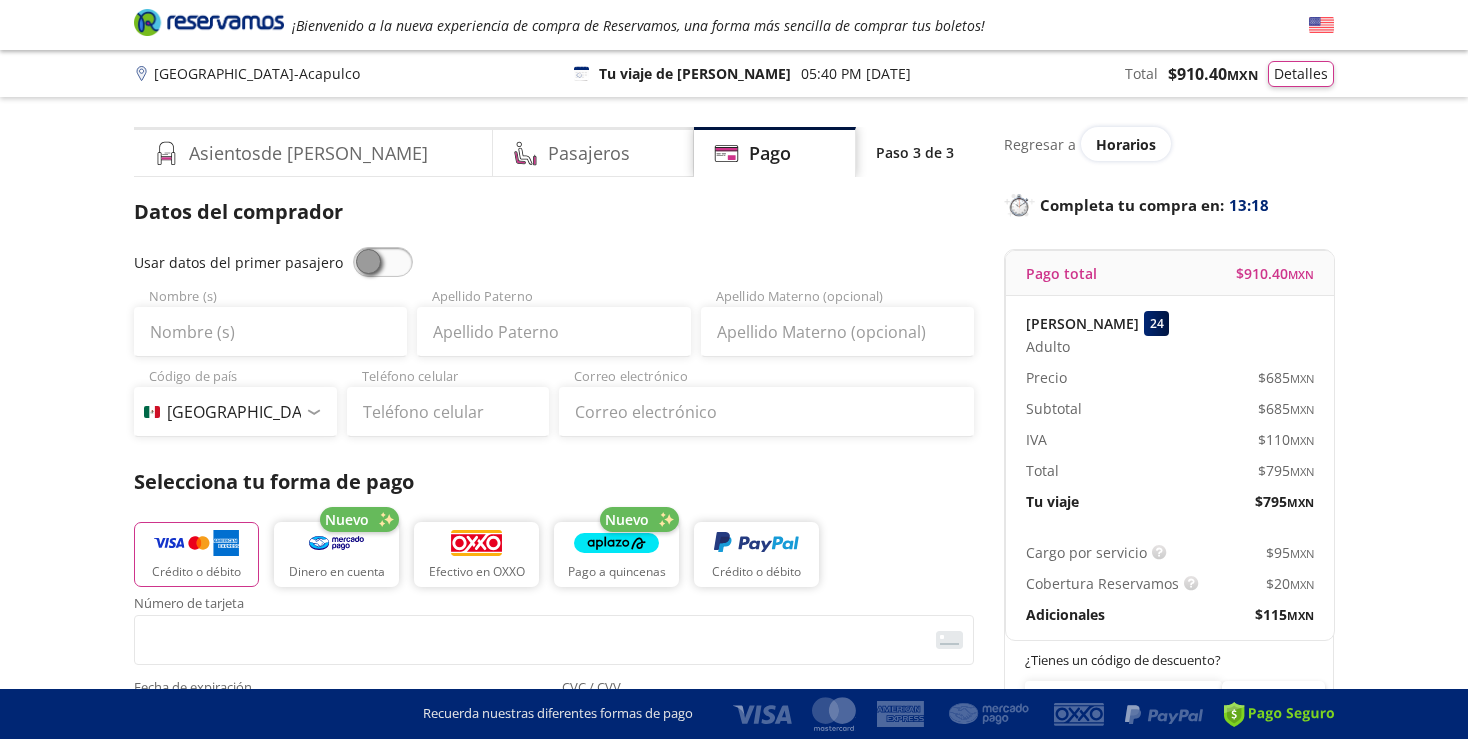 click at bounding box center [383, 262] 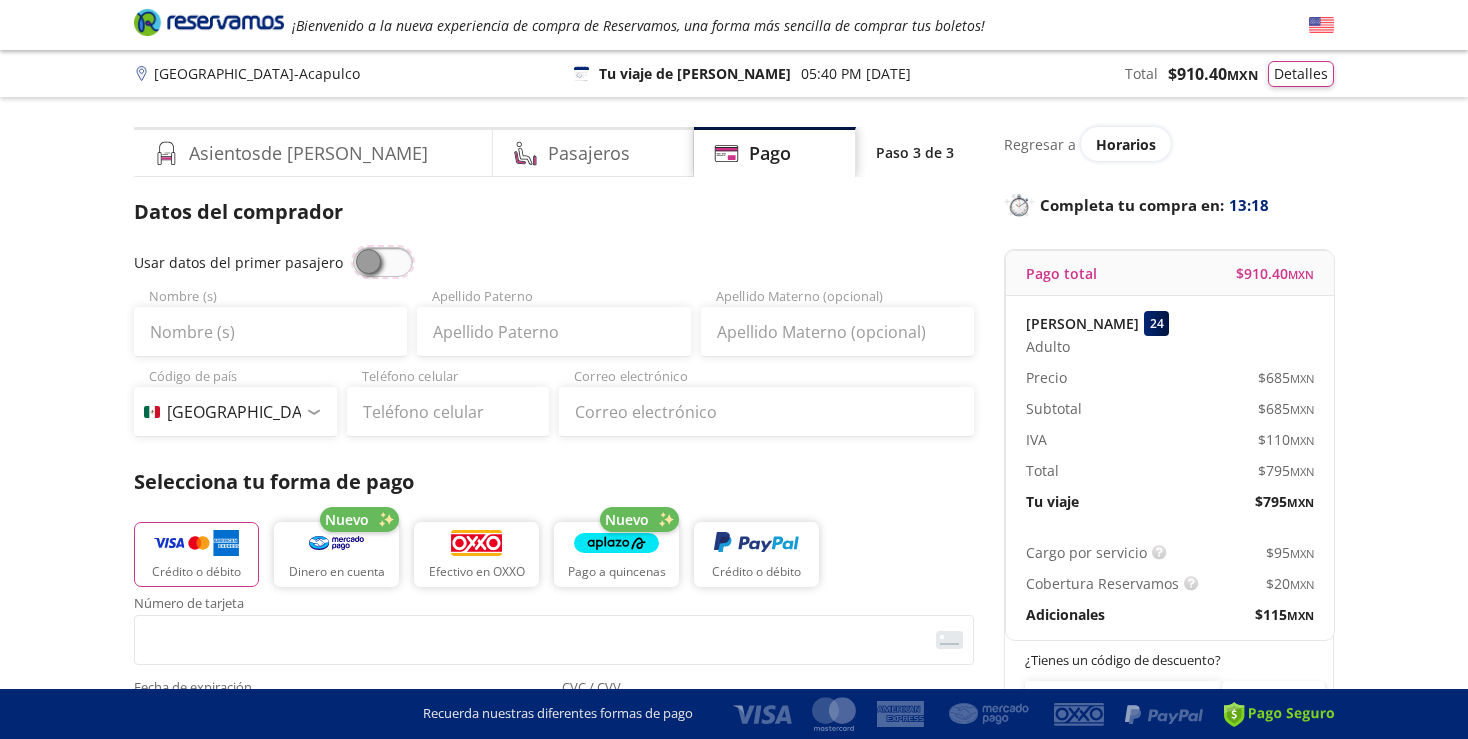 click at bounding box center [353, 247] 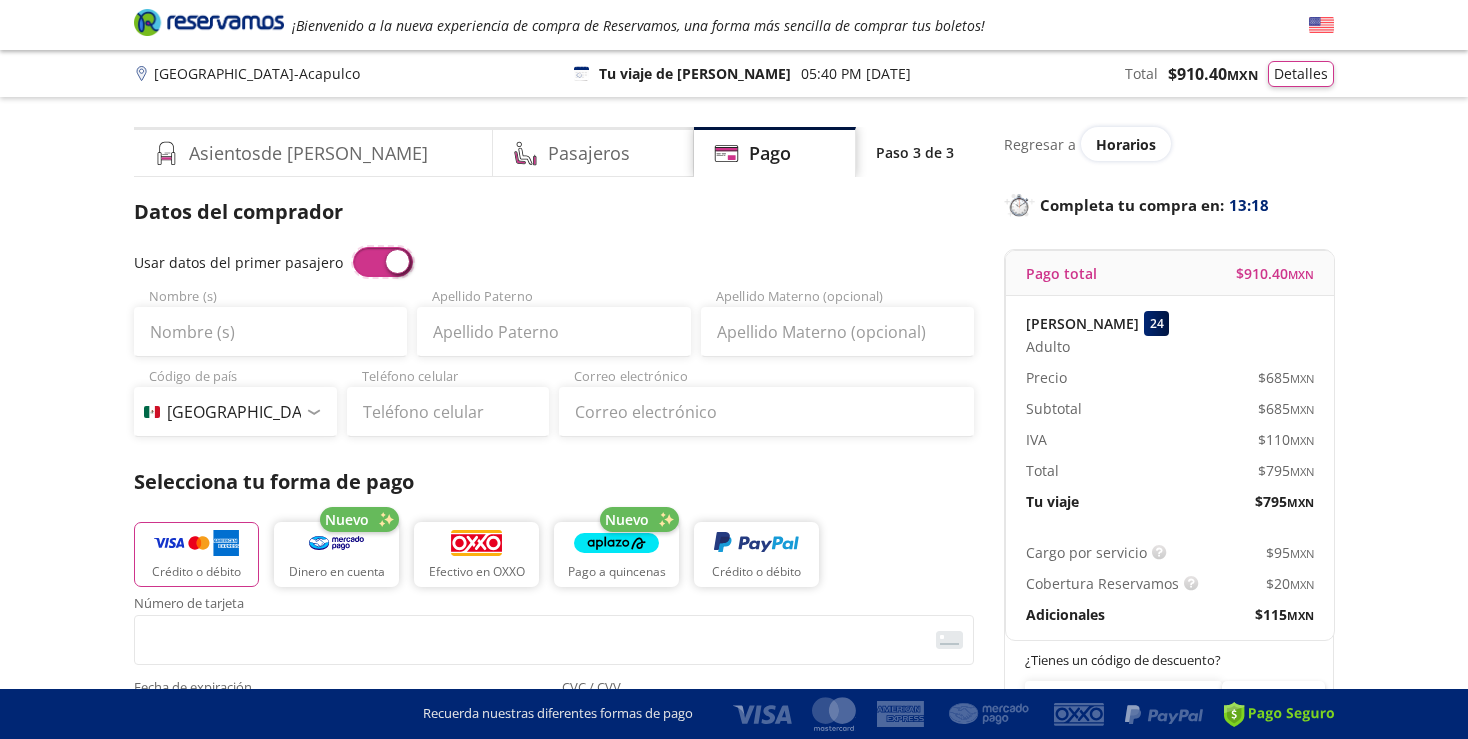 type on "VICTORIA" 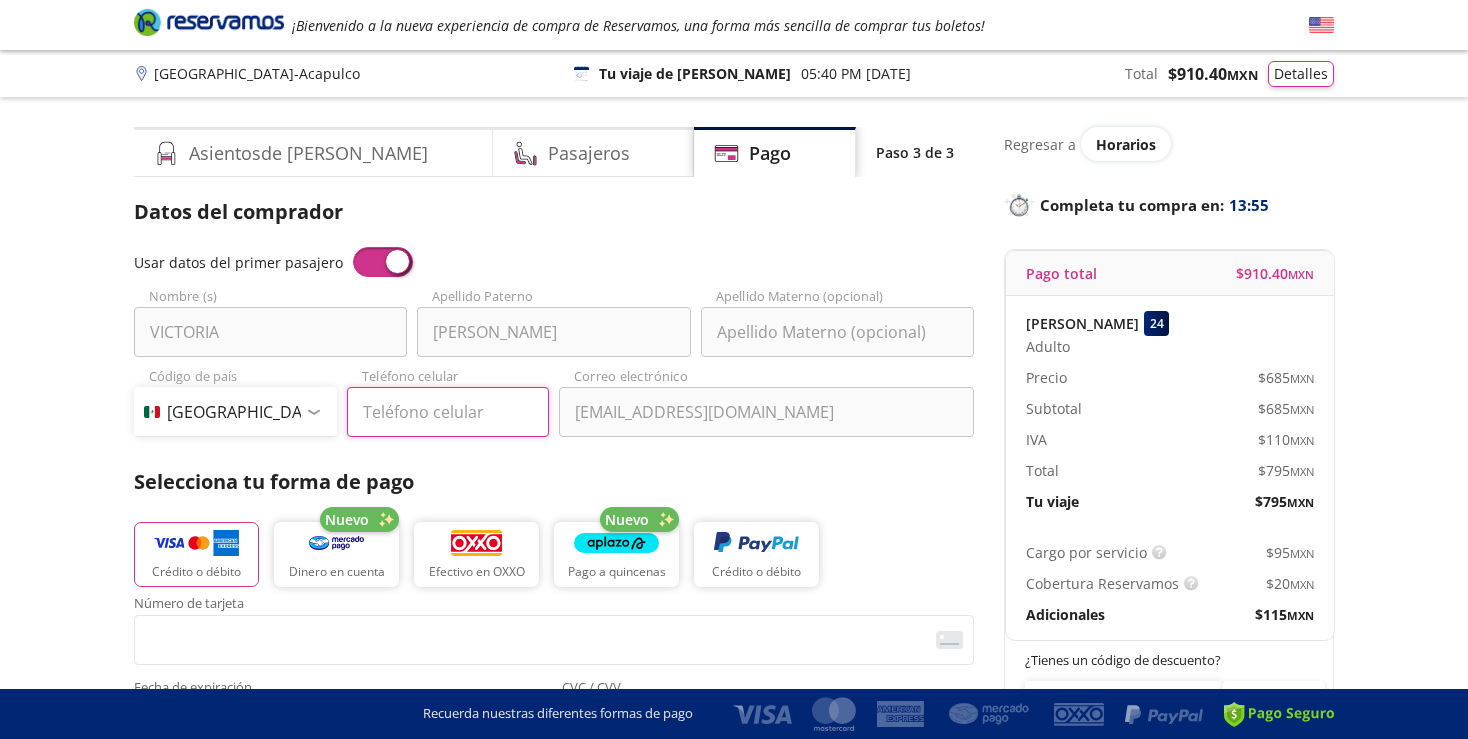 click on "Teléfono celular" at bounding box center [448, 412] 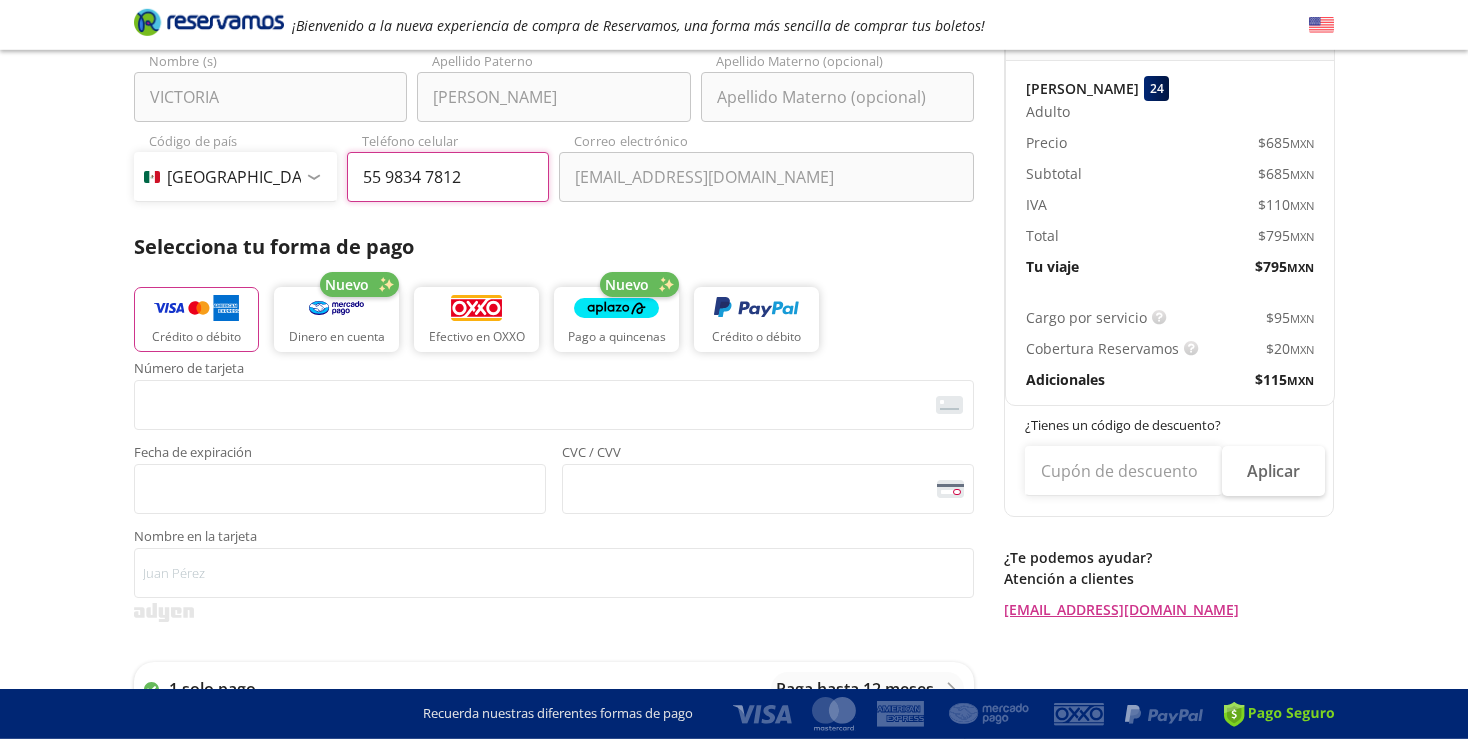 scroll, scrollTop: 272, scrollLeft: 0, axis: vertical 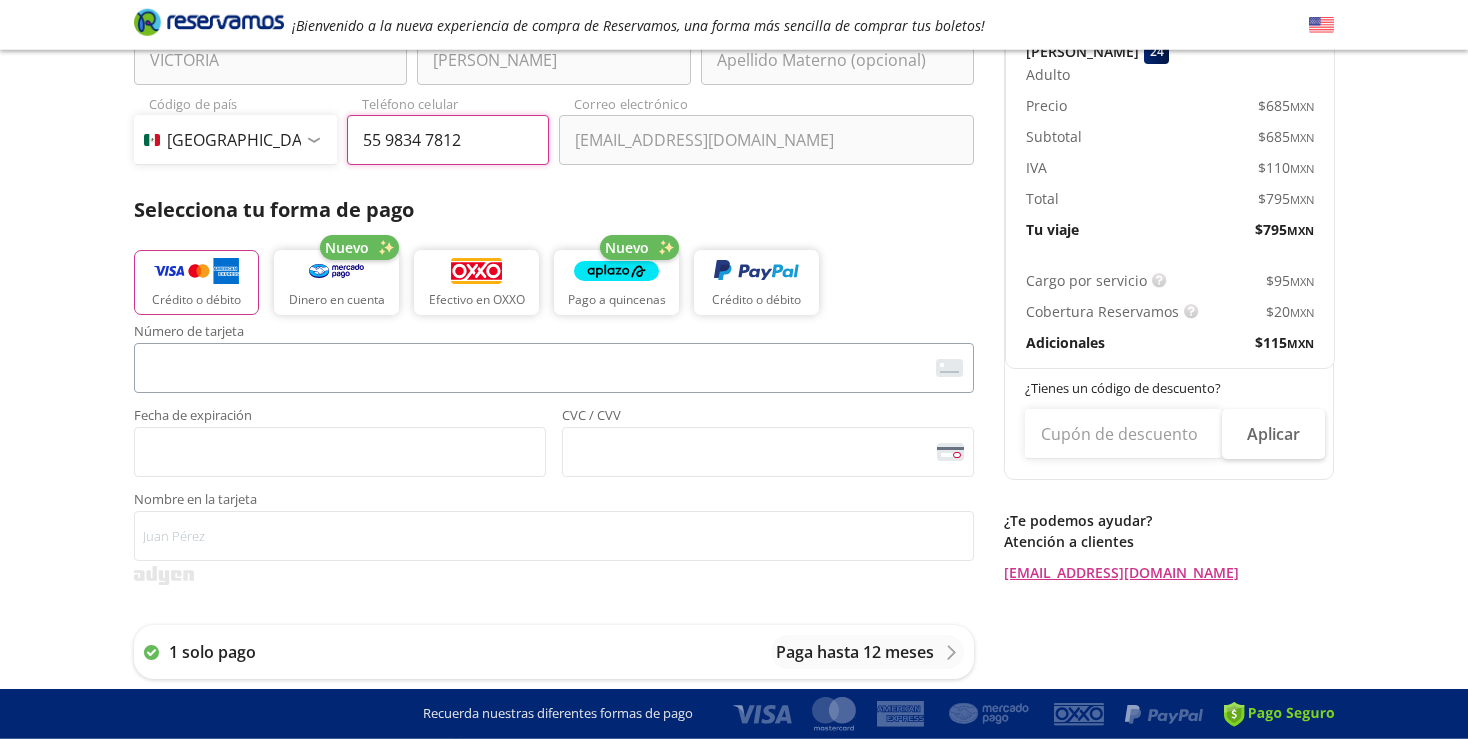 type on "55 9834 7812" 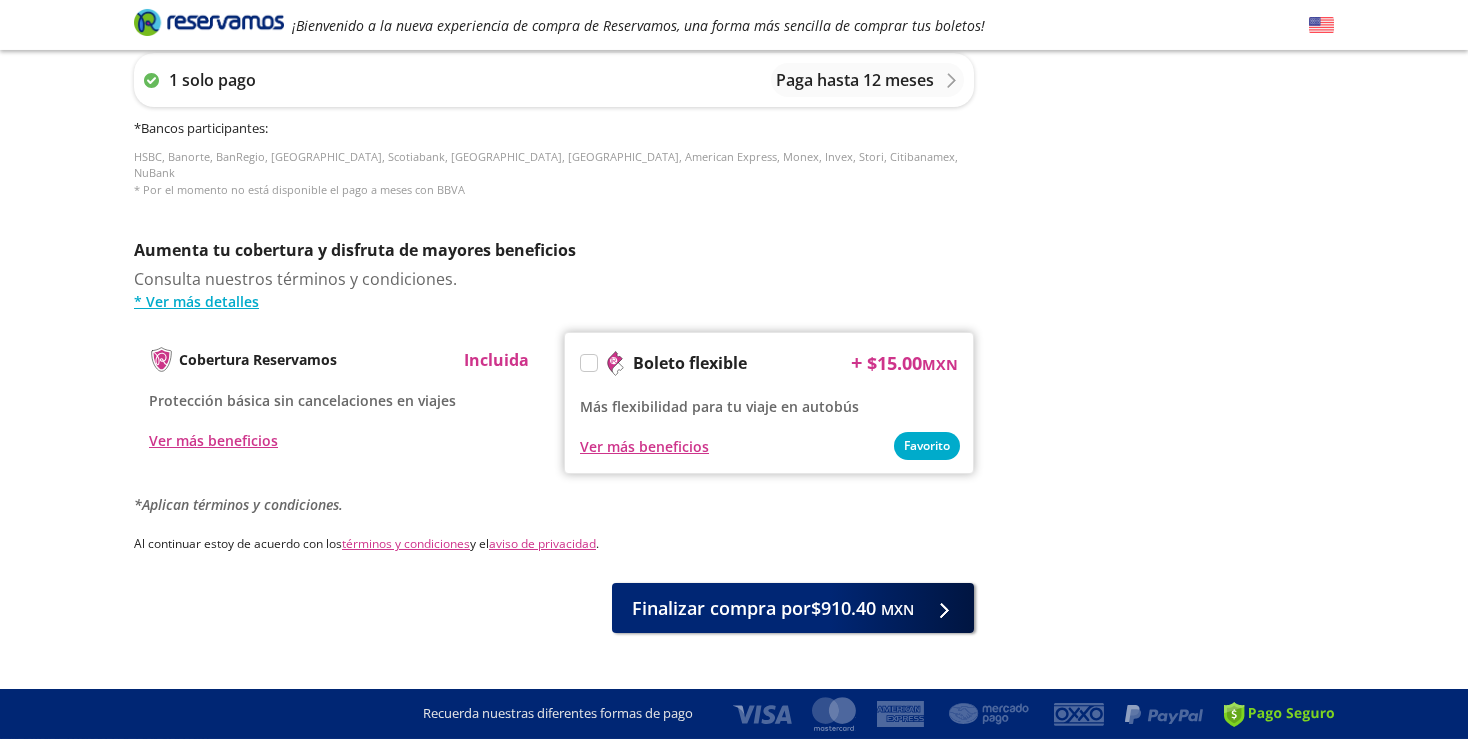 scroll, scrollTop: 862, scrollLeft: 0, axis: vertical 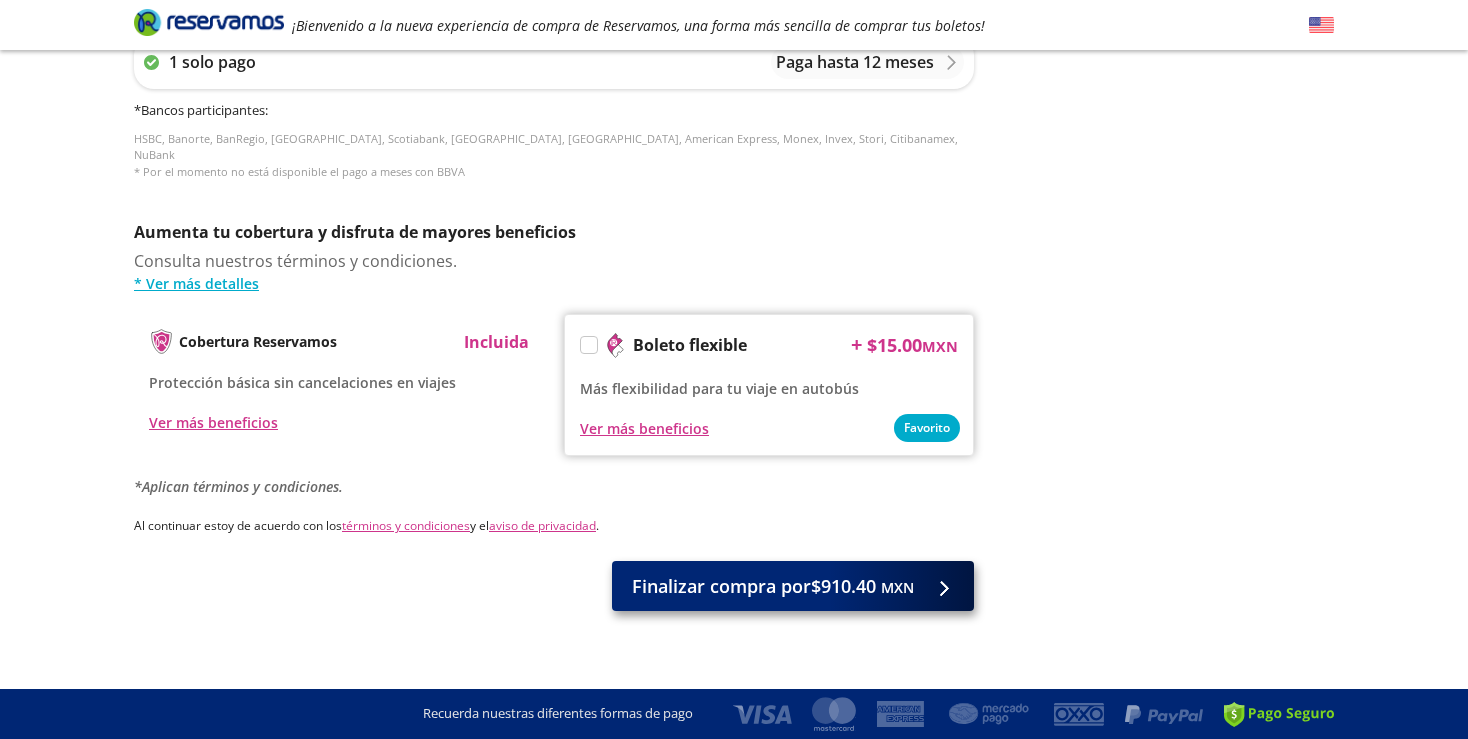 type on "[PERSON_NAME]" 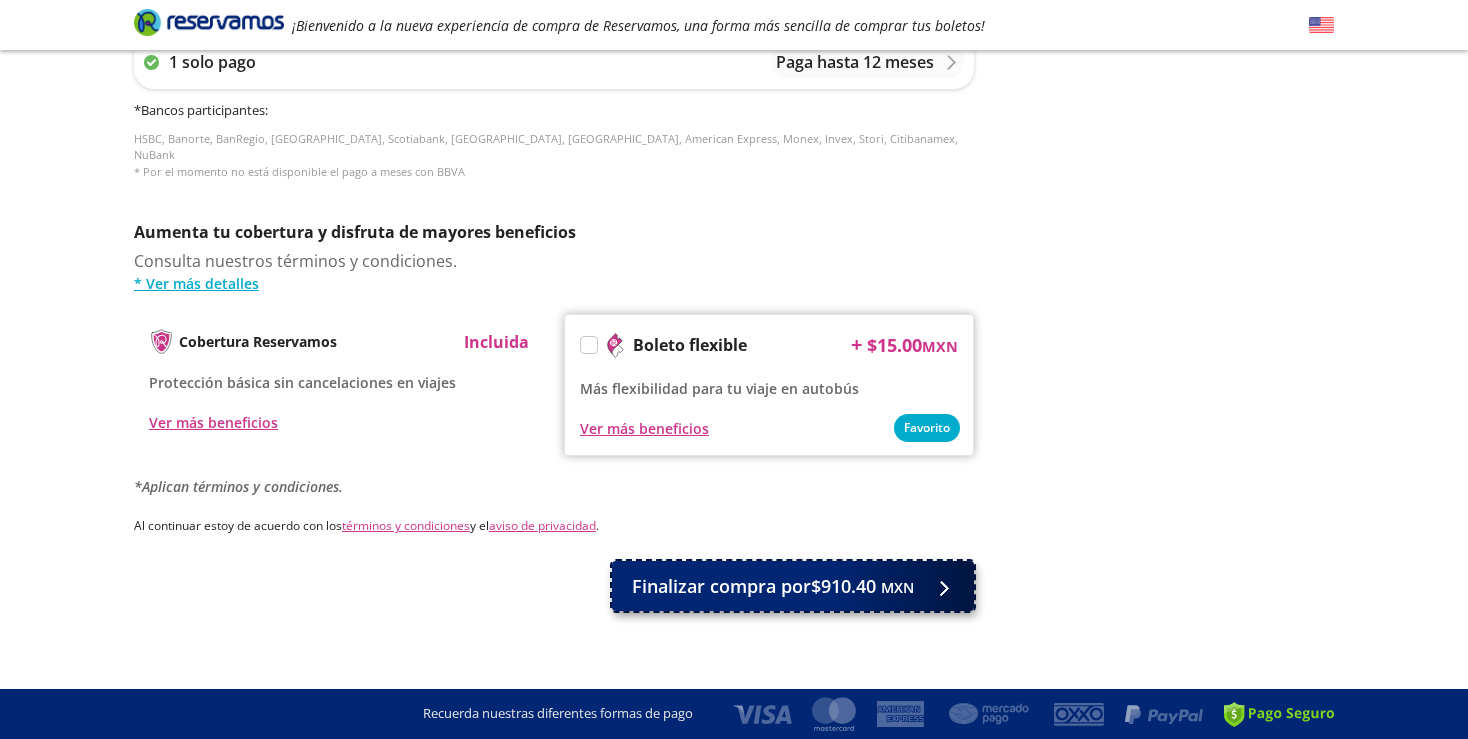 click on "Finalizar compra por  $910.40   MXN" at bounding box center [793, 586] 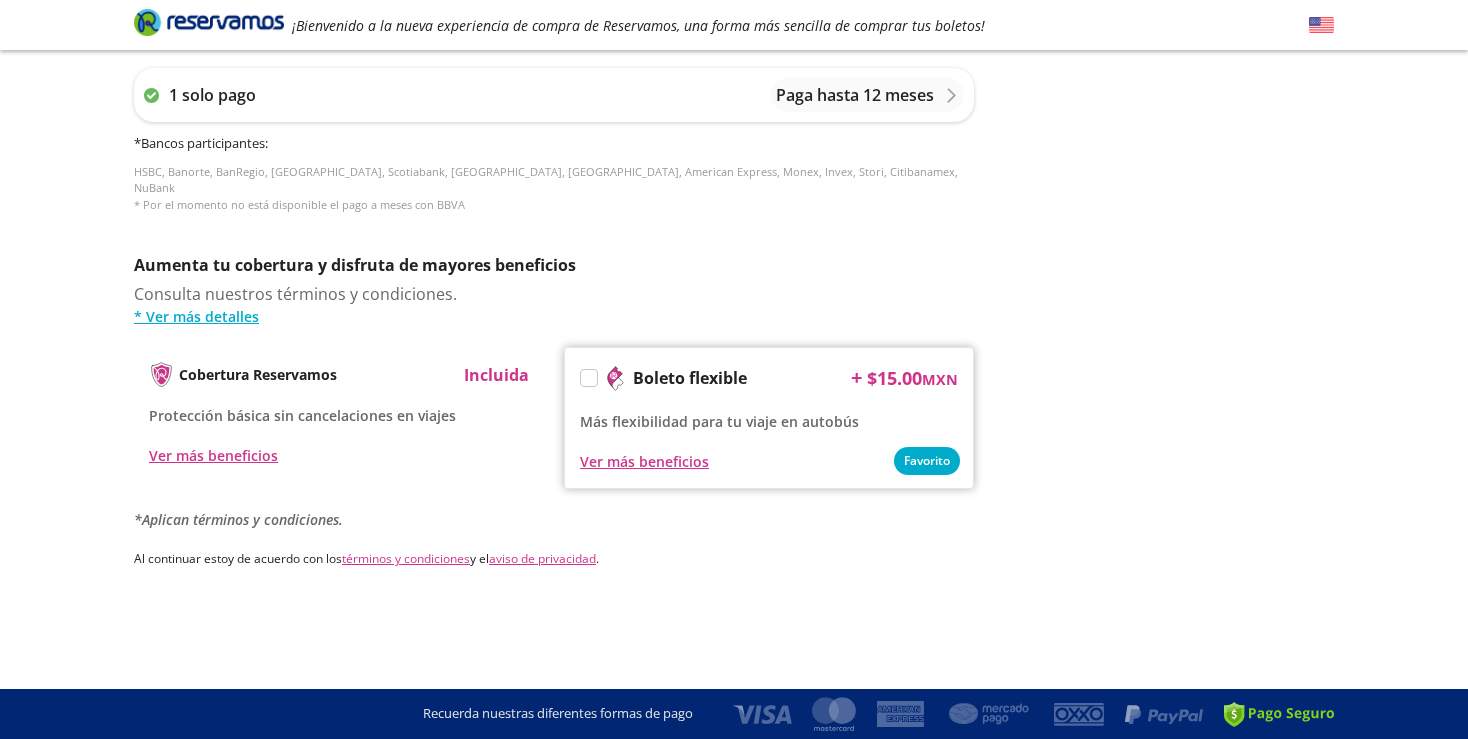 scroll, scrollTop: 0, scrollLeft: 0, axis: both 